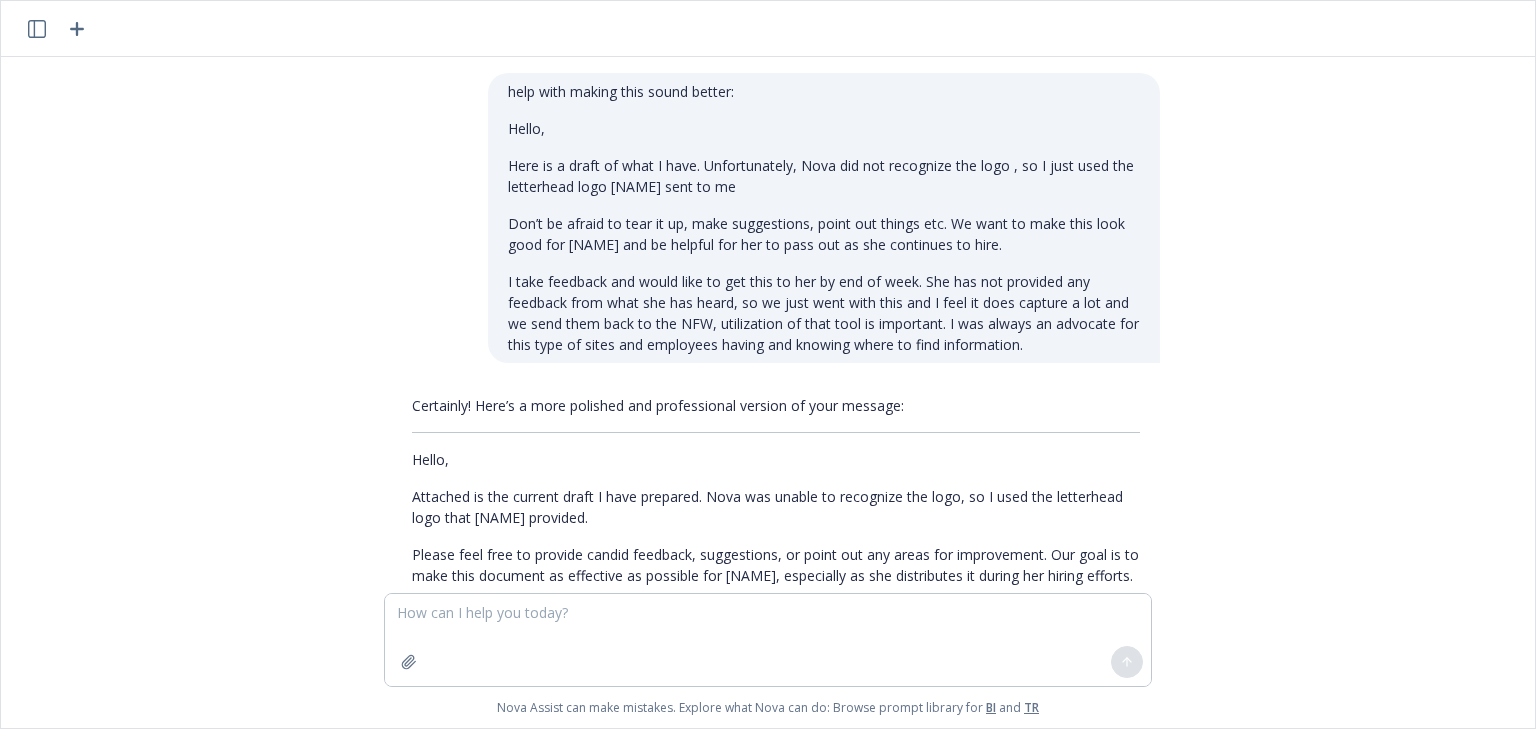 scroll, scrollTop: 0, scrollLeft: 0, axis: both 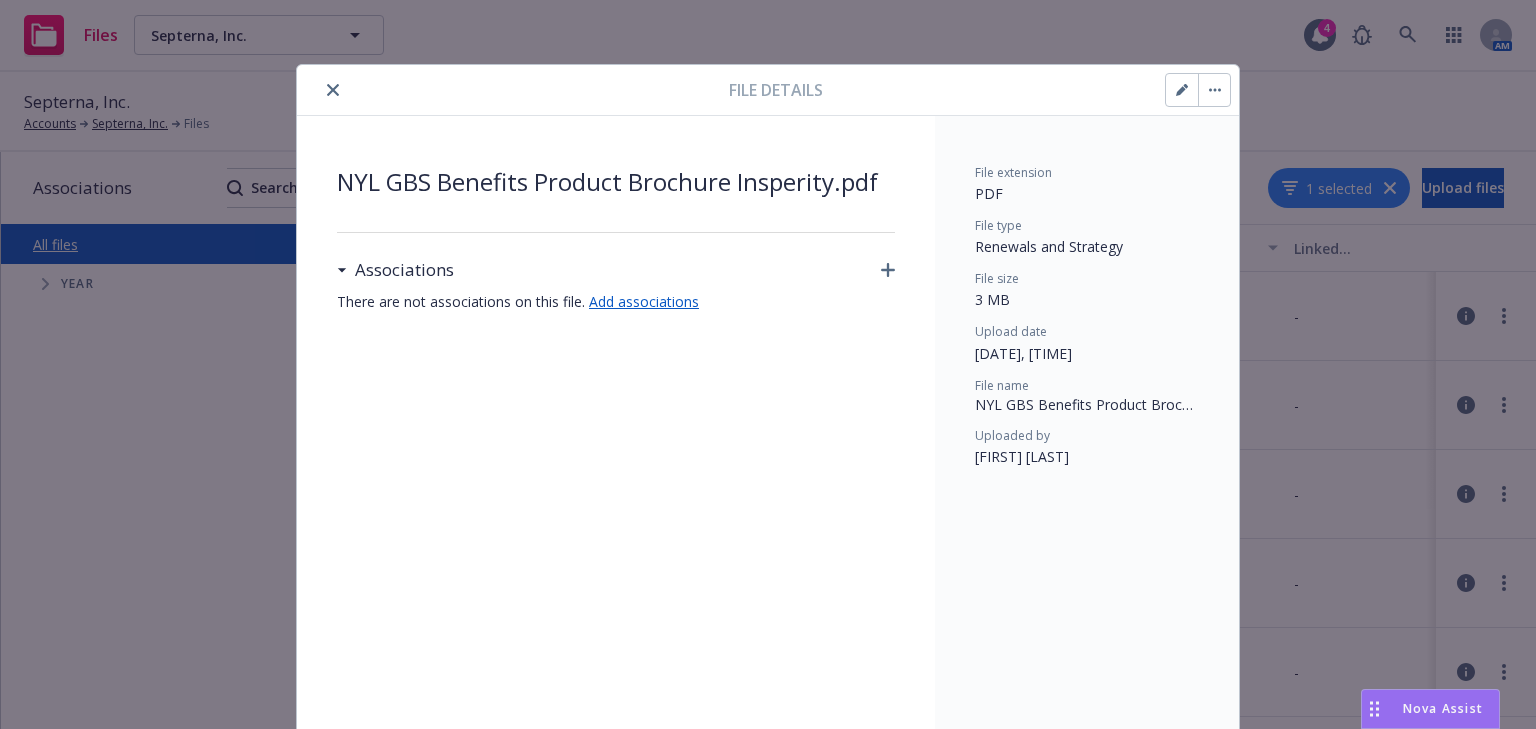 click 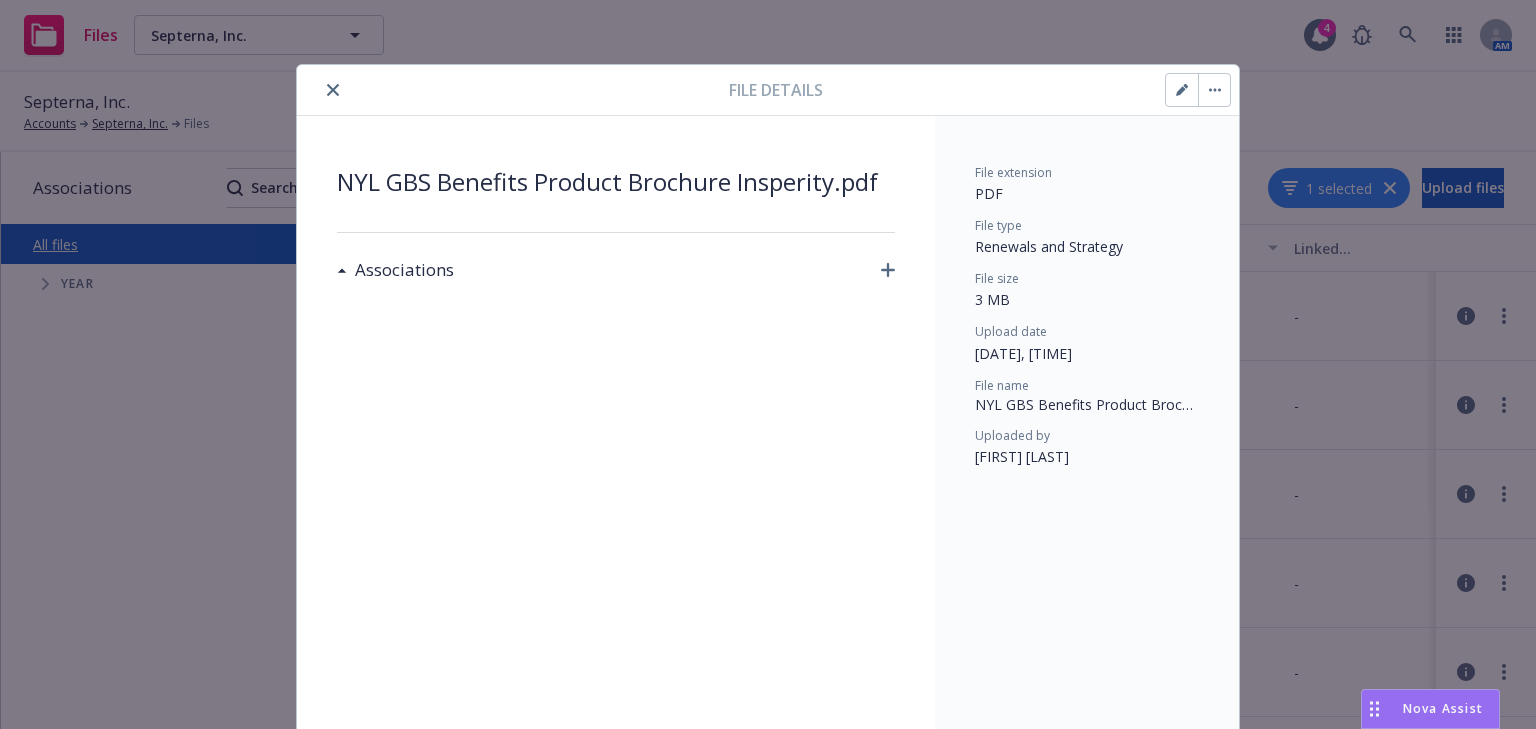 click on "Associations" at bounding box center [400, 270] 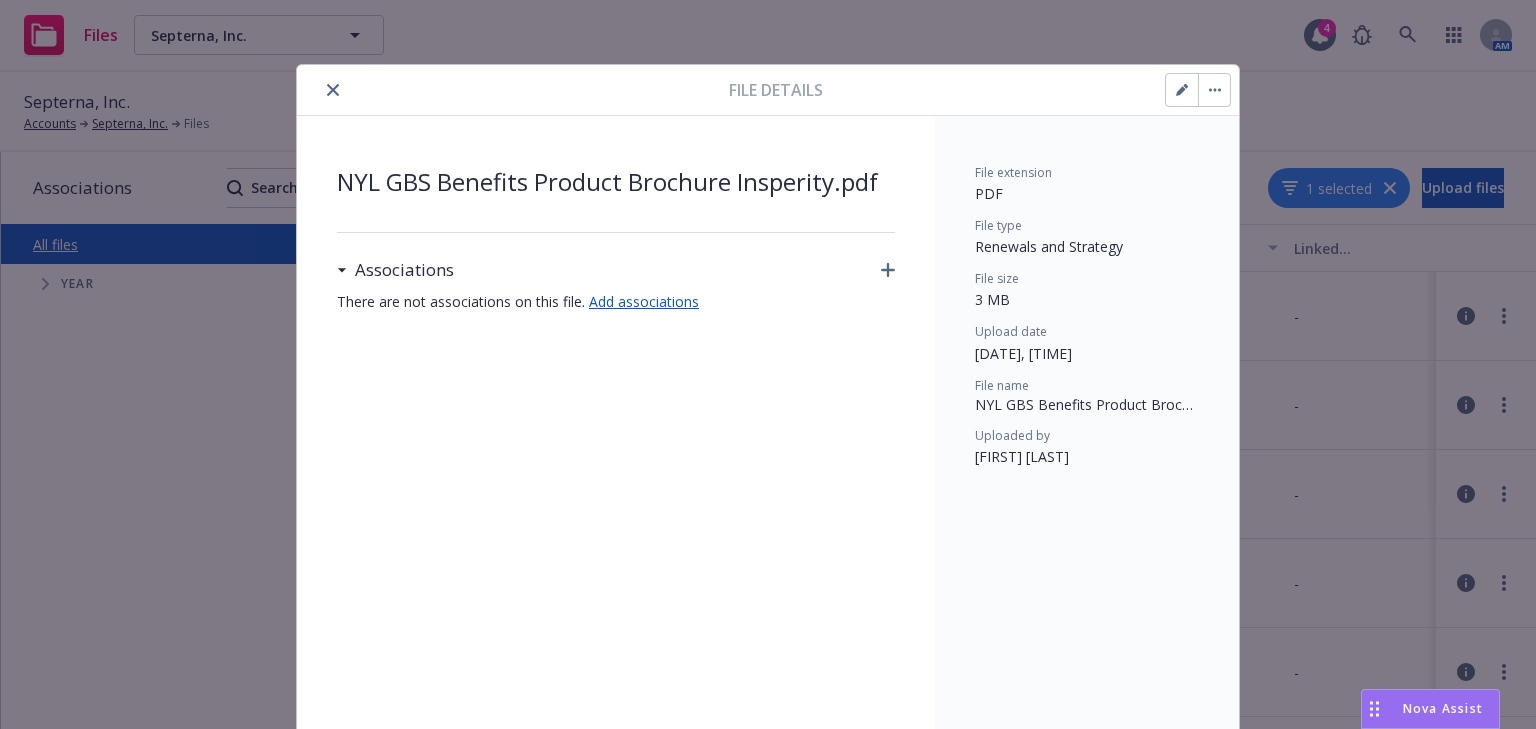 click at bounding box center [517, 90] 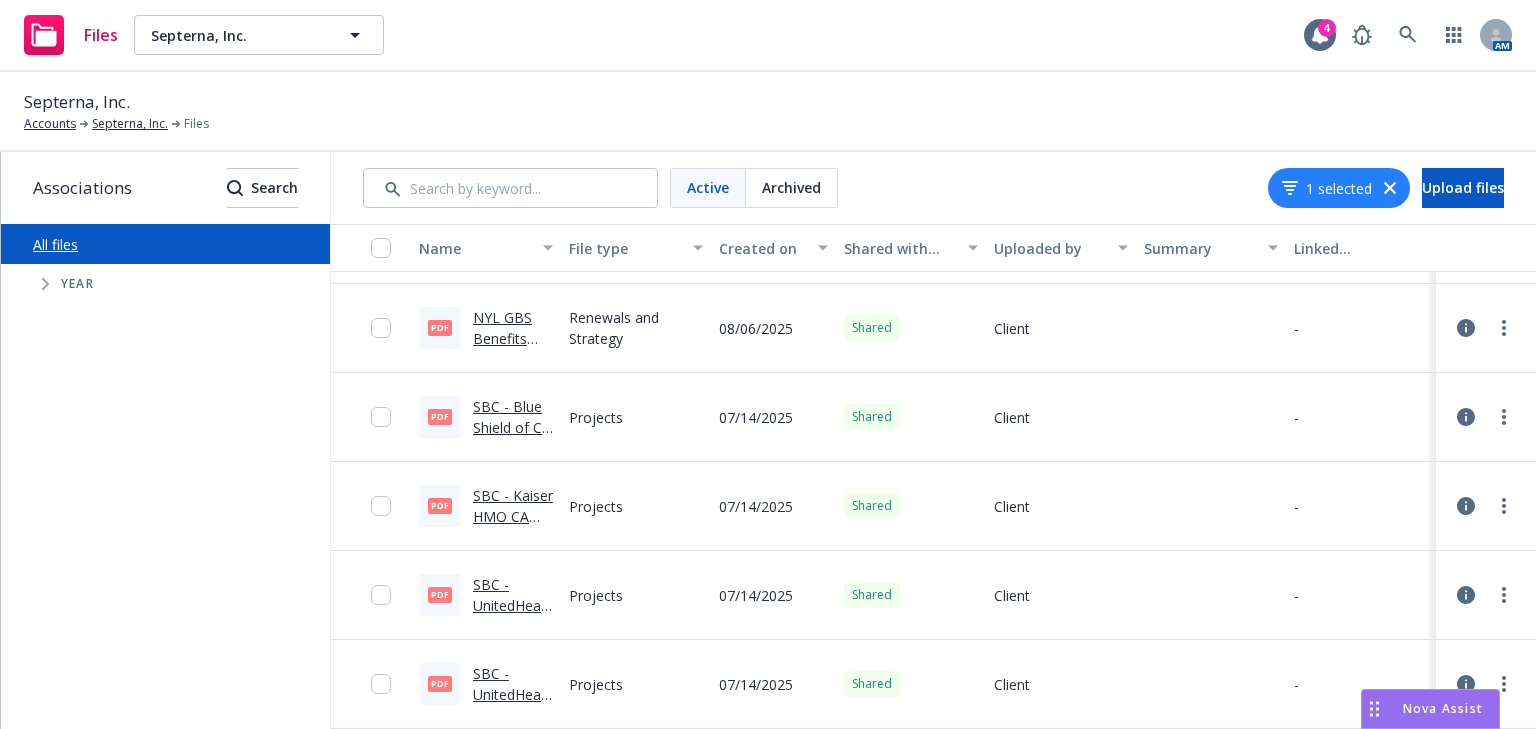 scroll, scrollTop: 0, scrollLeft: 0, axis: both 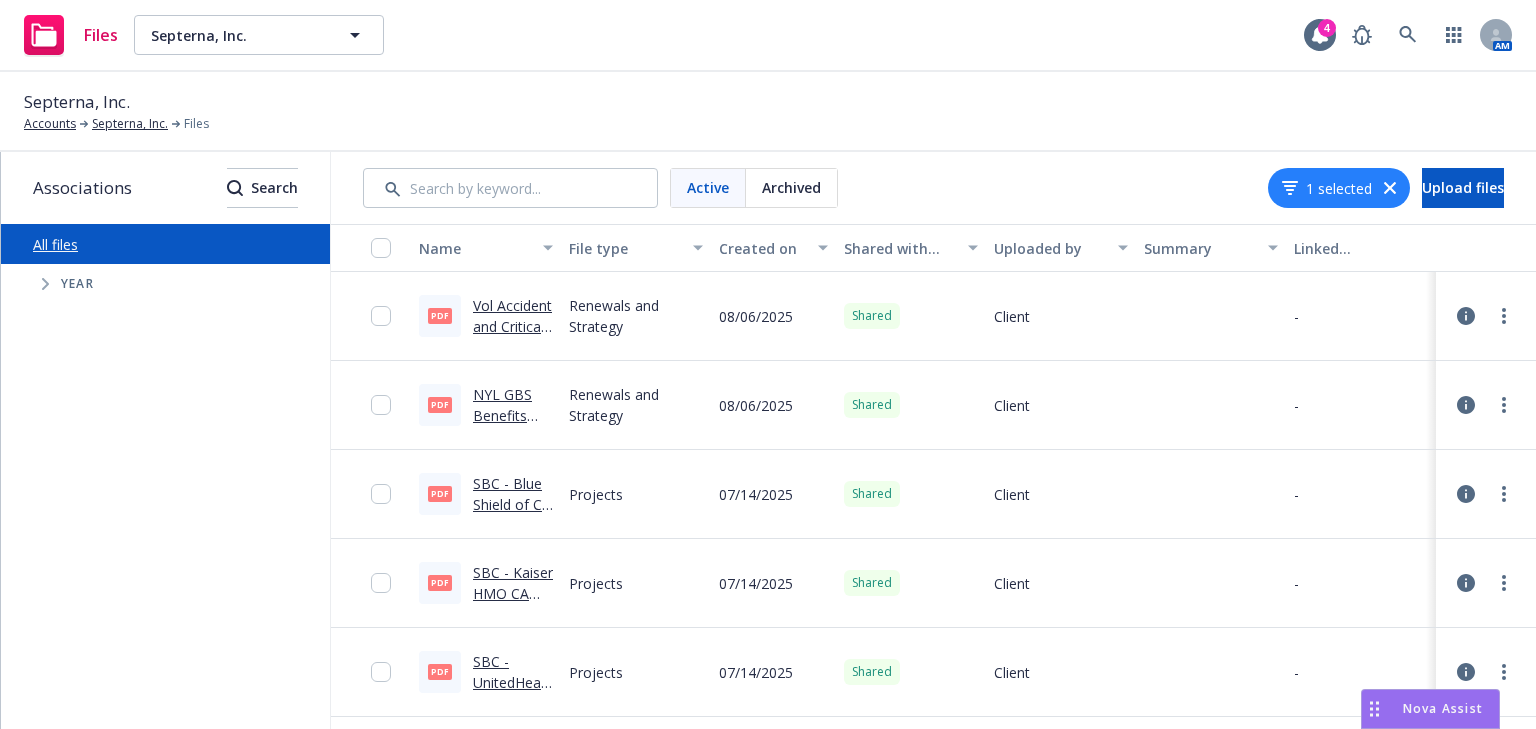 click on "Vol Accident and Critical Illness Plan Description.pdf" at bounding box center (512, 347) 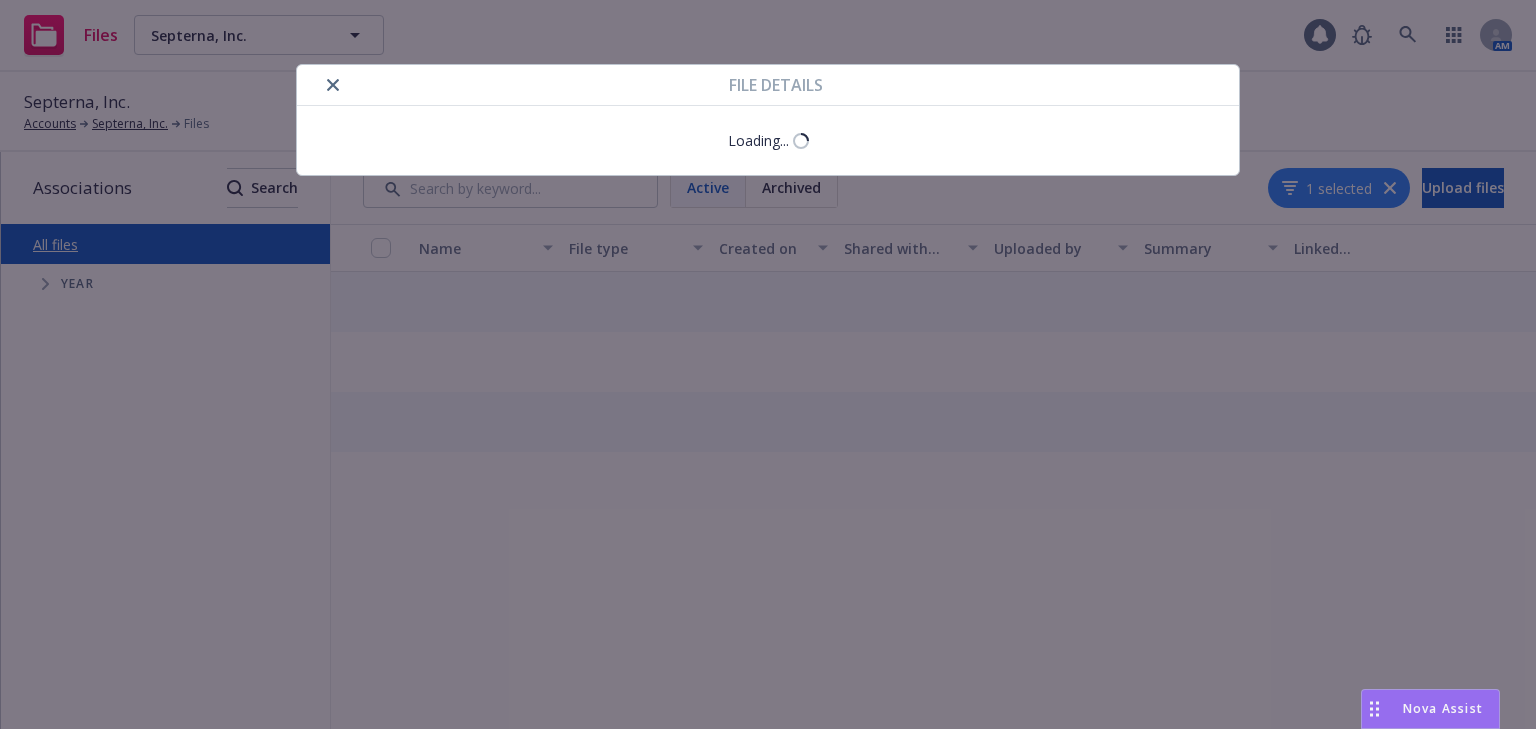 scroll, scrollTop: 0, scrollLeft: 0, axis: both 